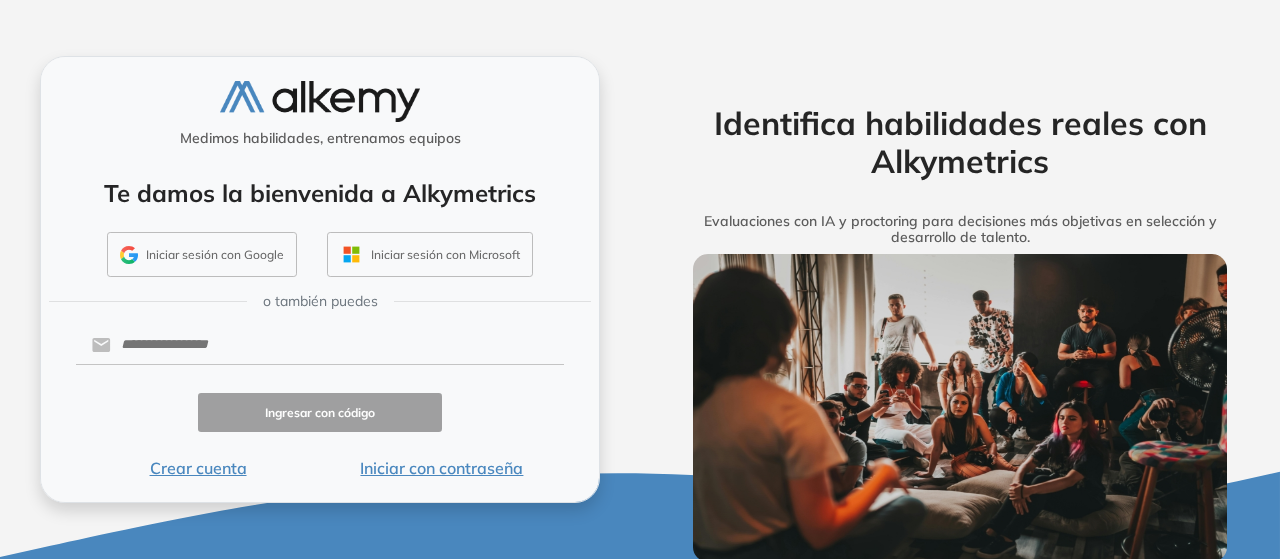 scroll, scrollTop: 0, scrollLeft: 0, axis: both 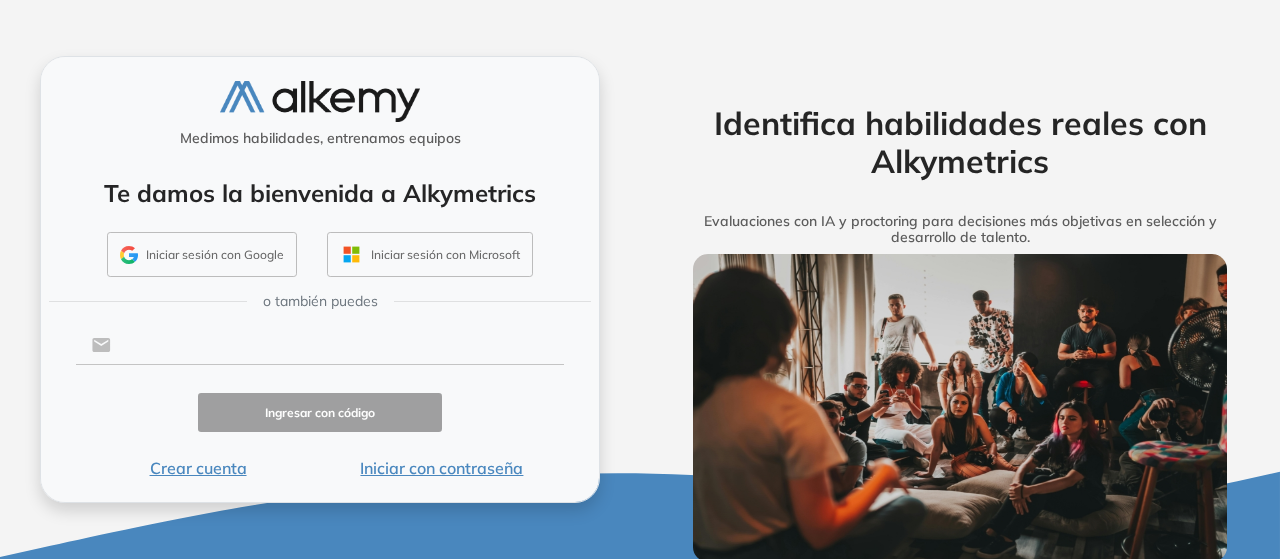 click at bounding box center (337, 345) 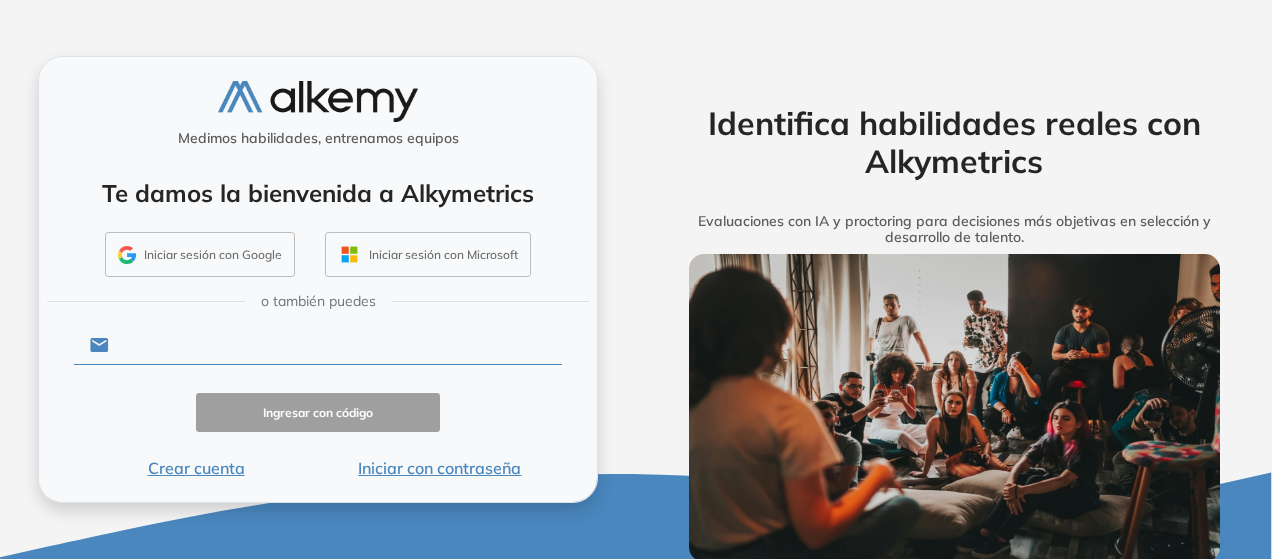 type on "**********" 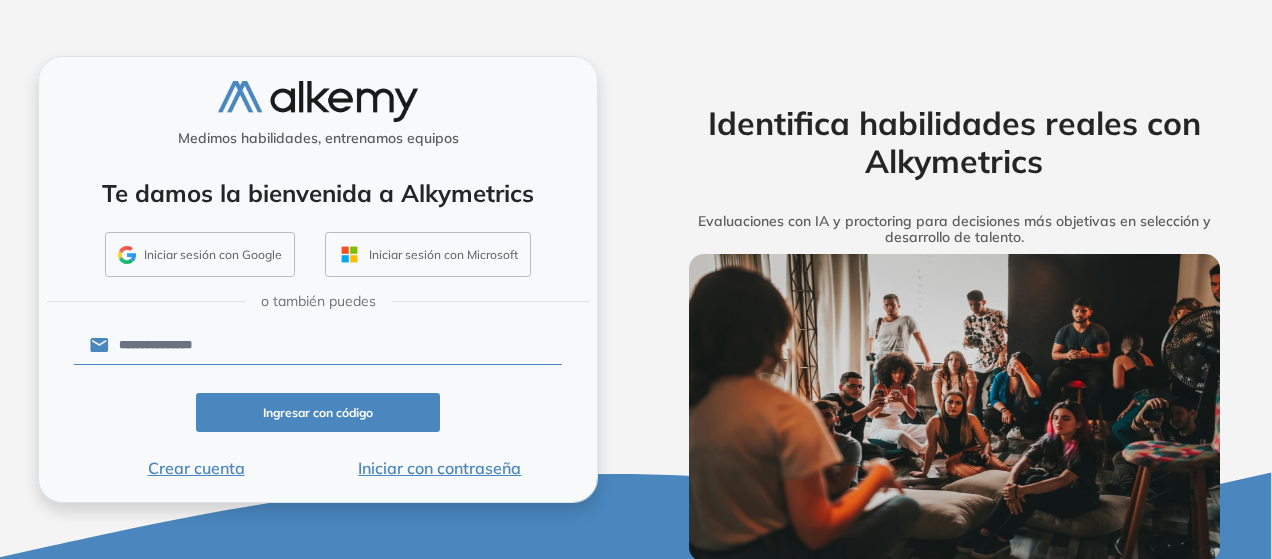 click on "Ingresar con código" at bounding box center (318, 412) 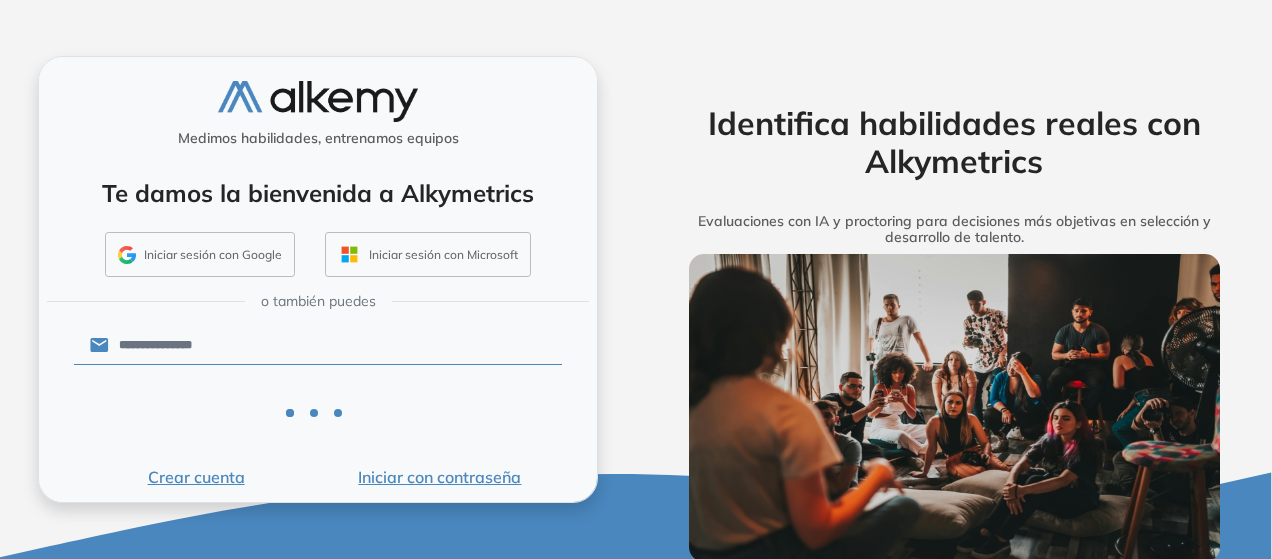 scroll, scrollTop: 9, scrollLeft: 0, axis: vertical 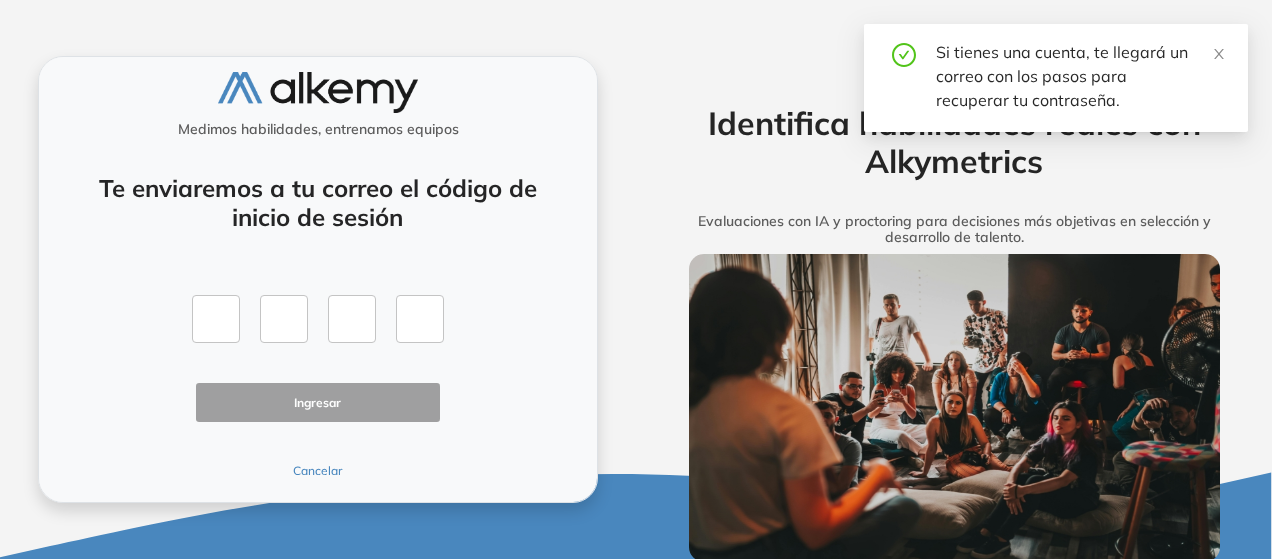 click on "Cancelar" at bounding box center [318, 471] 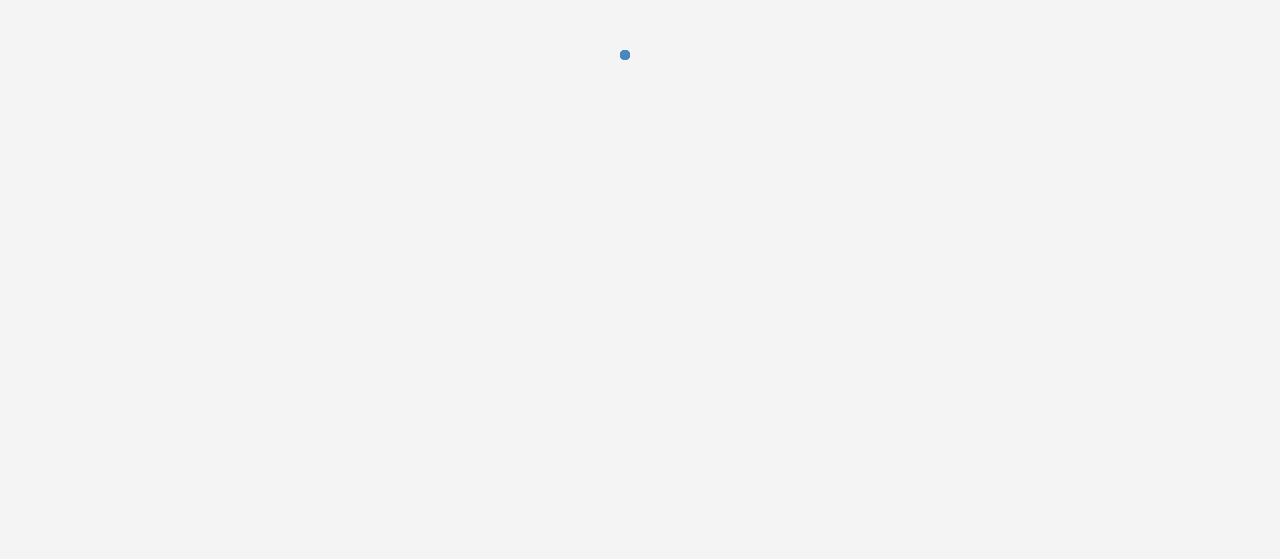 scroll, scrollTop: 0, scrollLeft: 0, axis: both 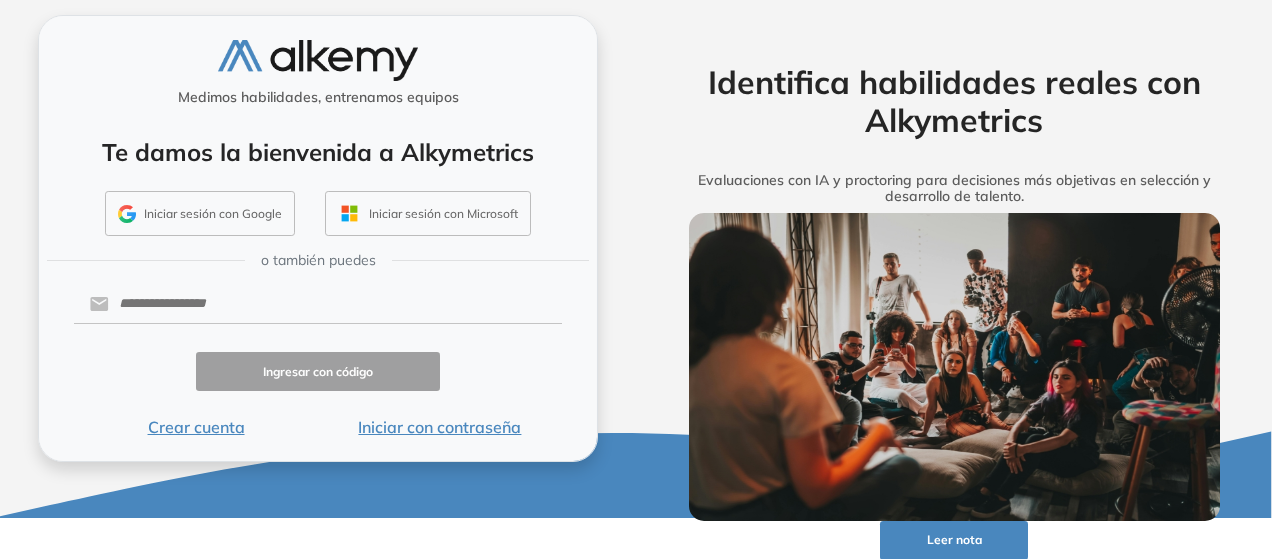 click on "Iniciar con contraseña" at bounding box center [440, 427] 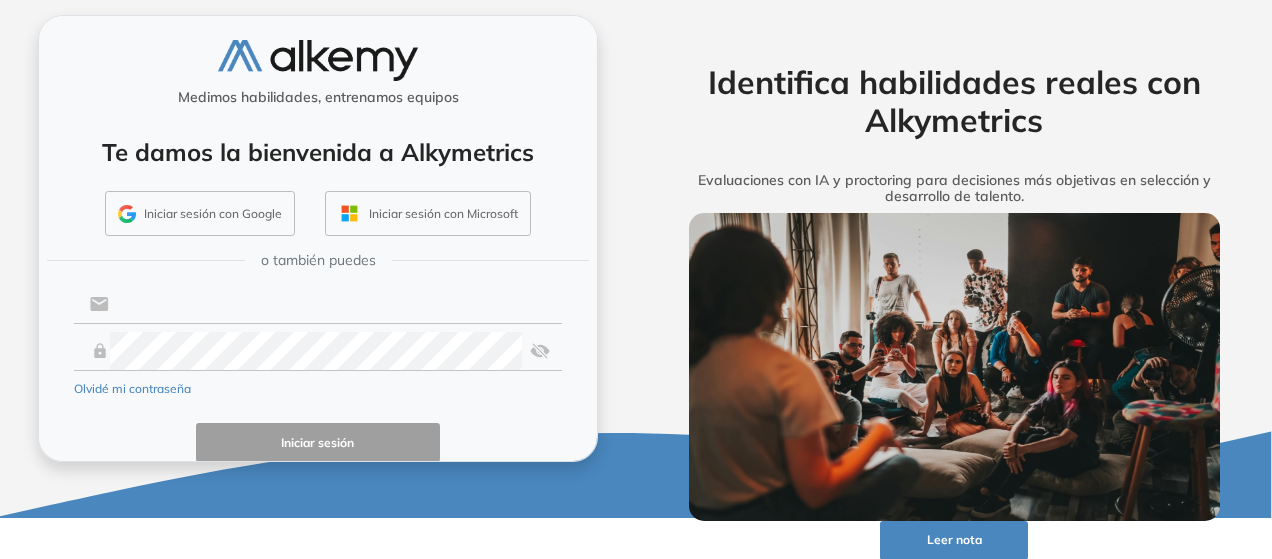 type on "**********" 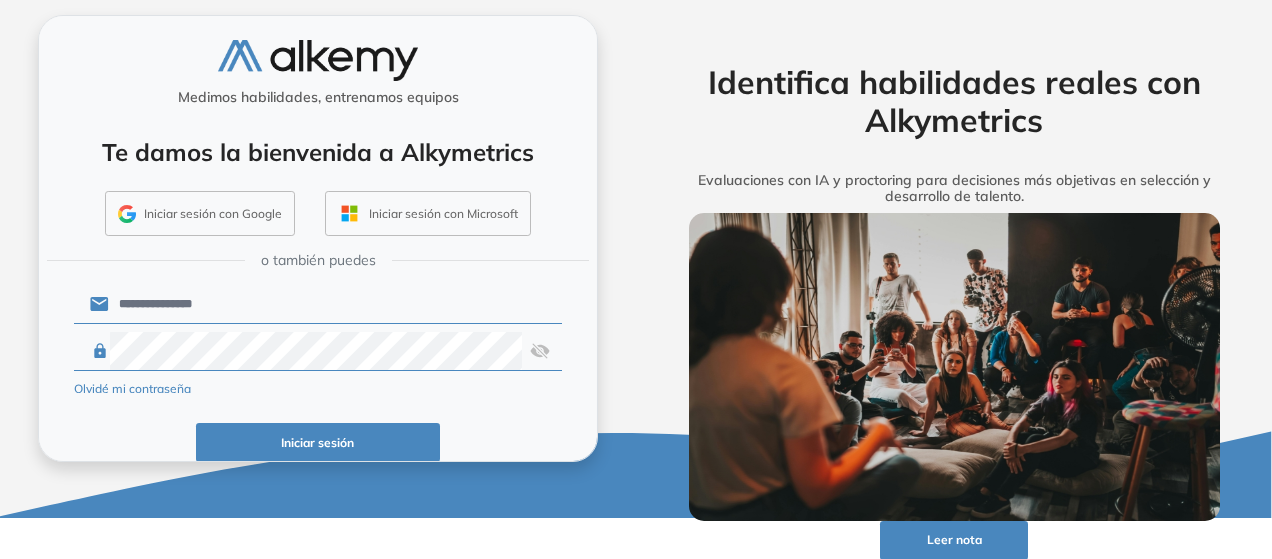click on "**********" at bounding box center [318, 395] 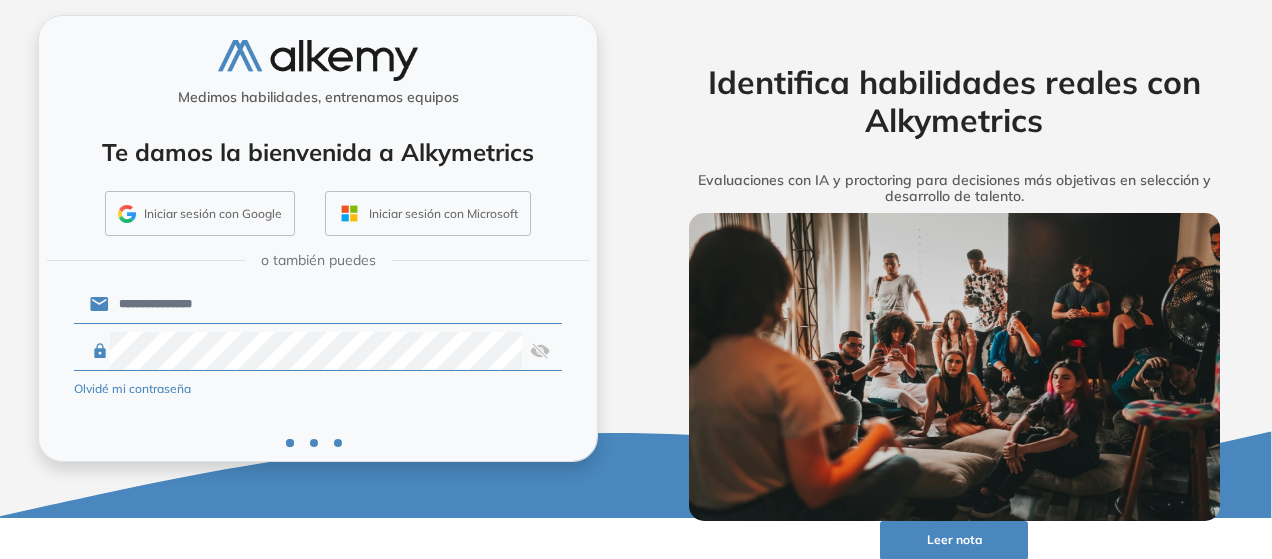 scroll, scrollTop: 80, scrollLeft: 0, axis: vertical 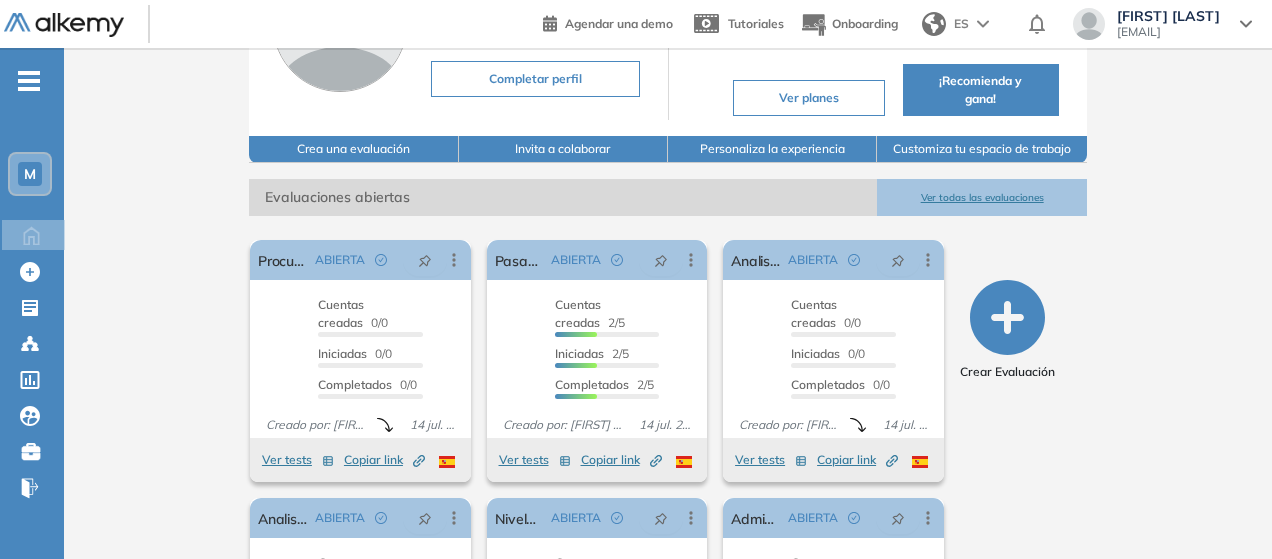 click on "Ver todas las evaluaciones" at bounding box center [981, 197] 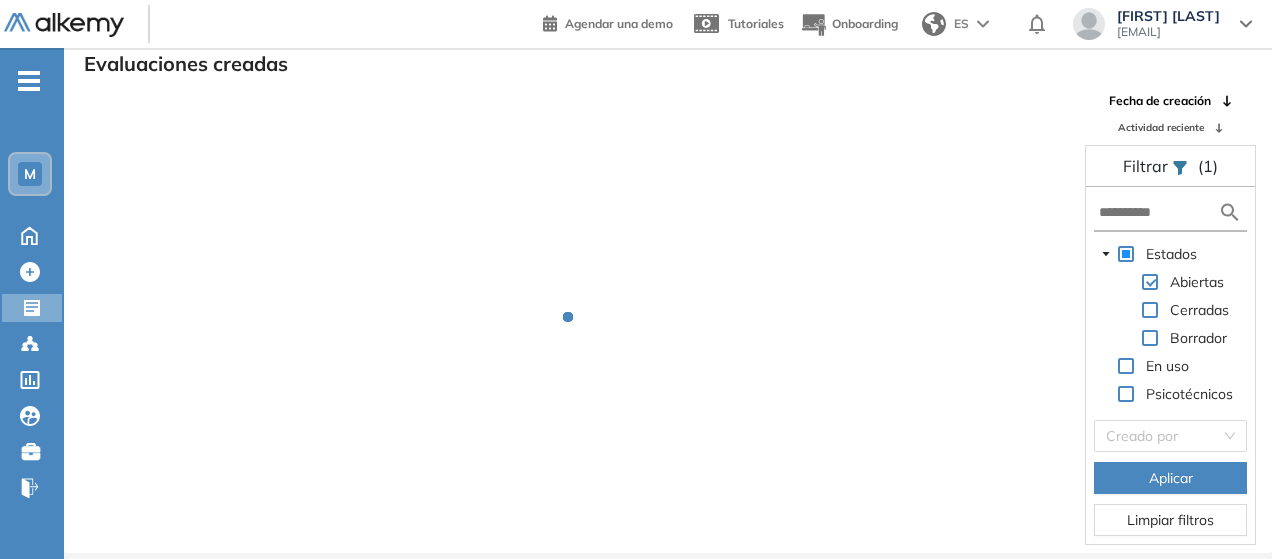 scroll, scrollTop: 48, scrollLeft: 0, axis: vertical 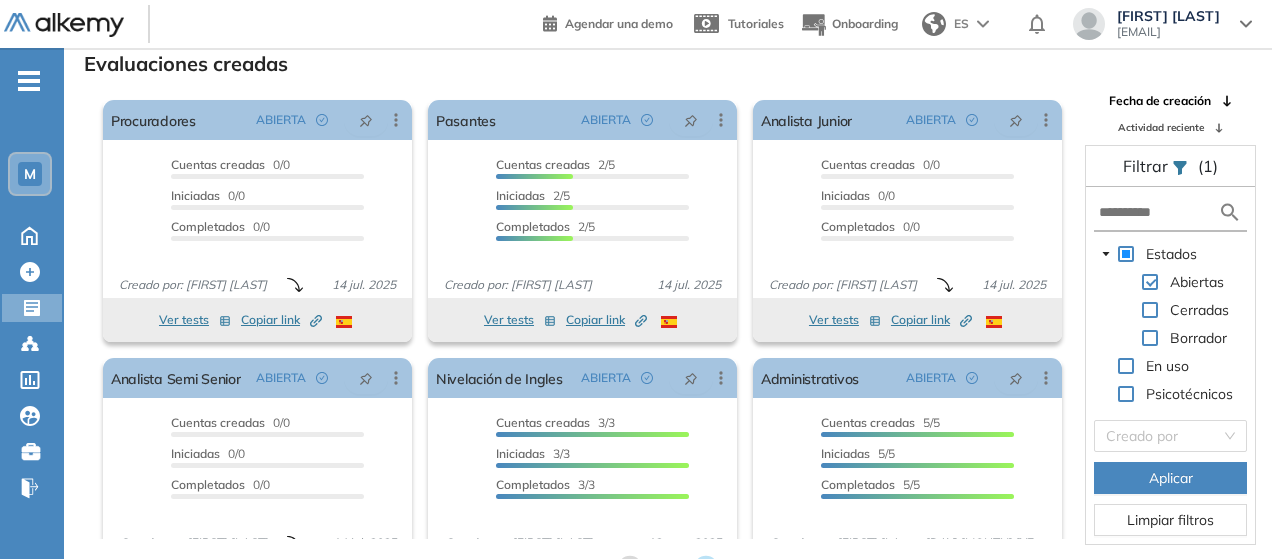 click on "Actividad reciente" at bounding box center [1161, 127] 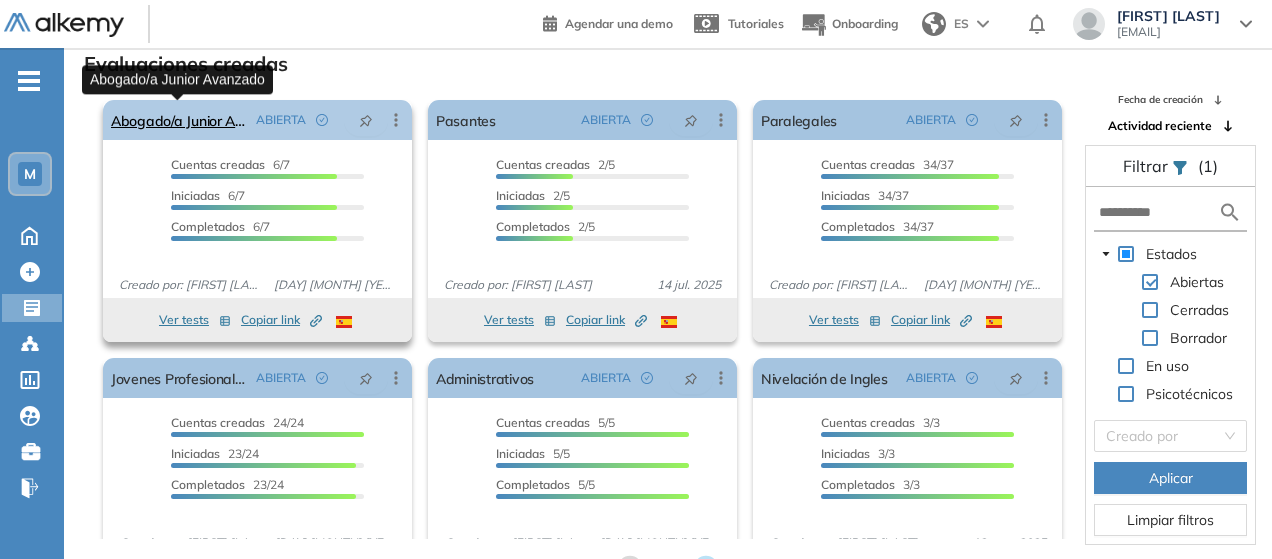 click on "Abogado/a Junior Avanzado" at bounding box center [179, 120] 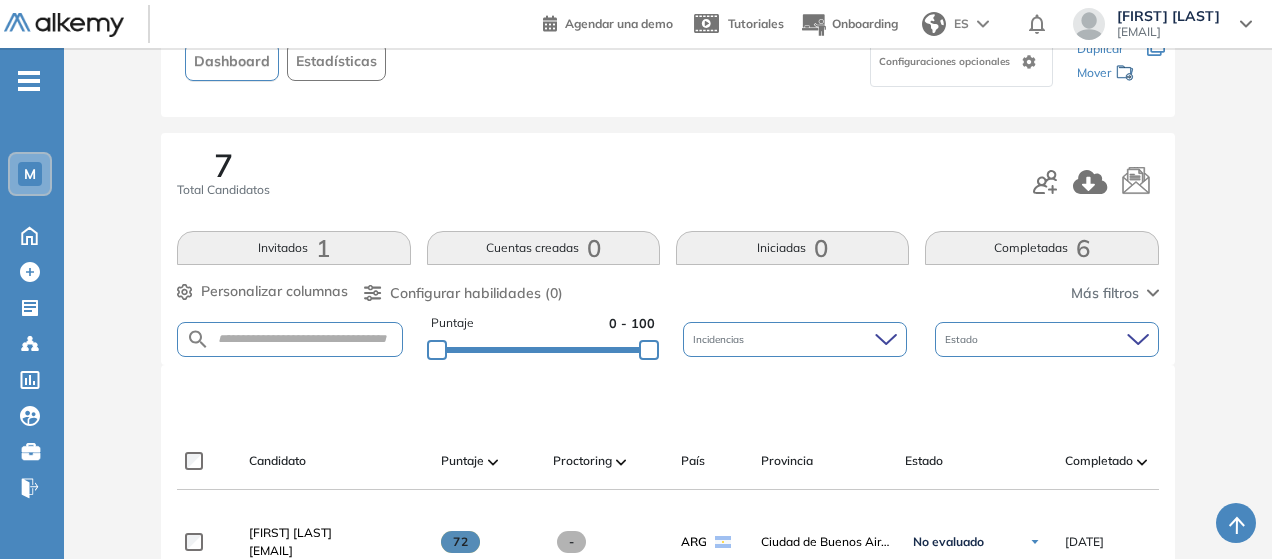 scroll, scrollTop: 200, scrollLeft: 0, axis: vertical 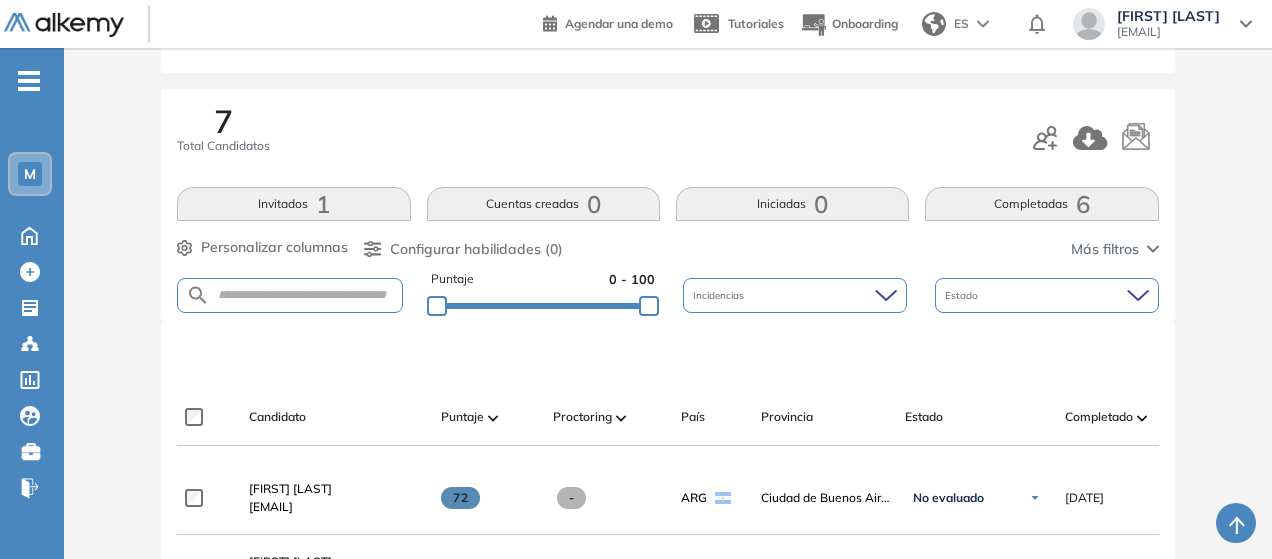 click on "Completadas 6" at bounding box center (1041, 204) 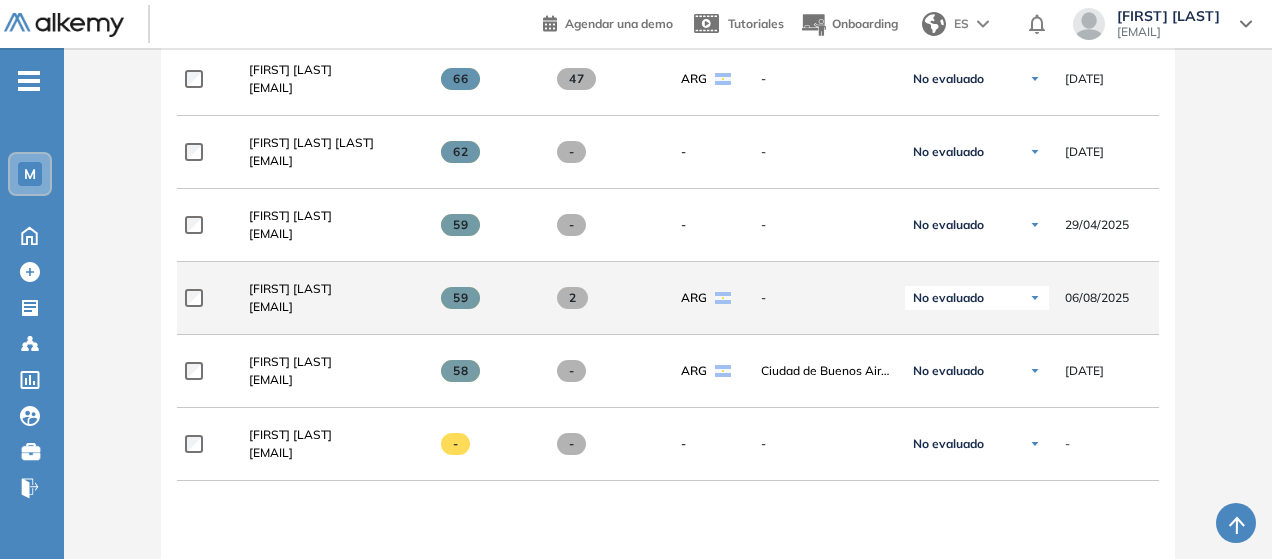 scroll, scrollTop: 700, scrollLeft: 0, axis: vertical 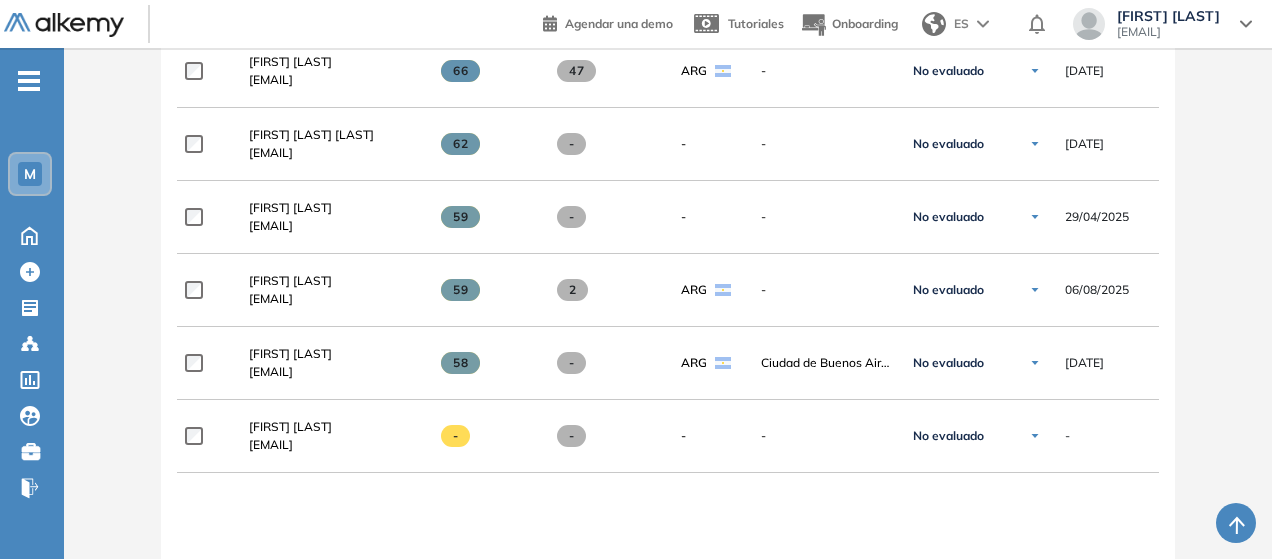 type 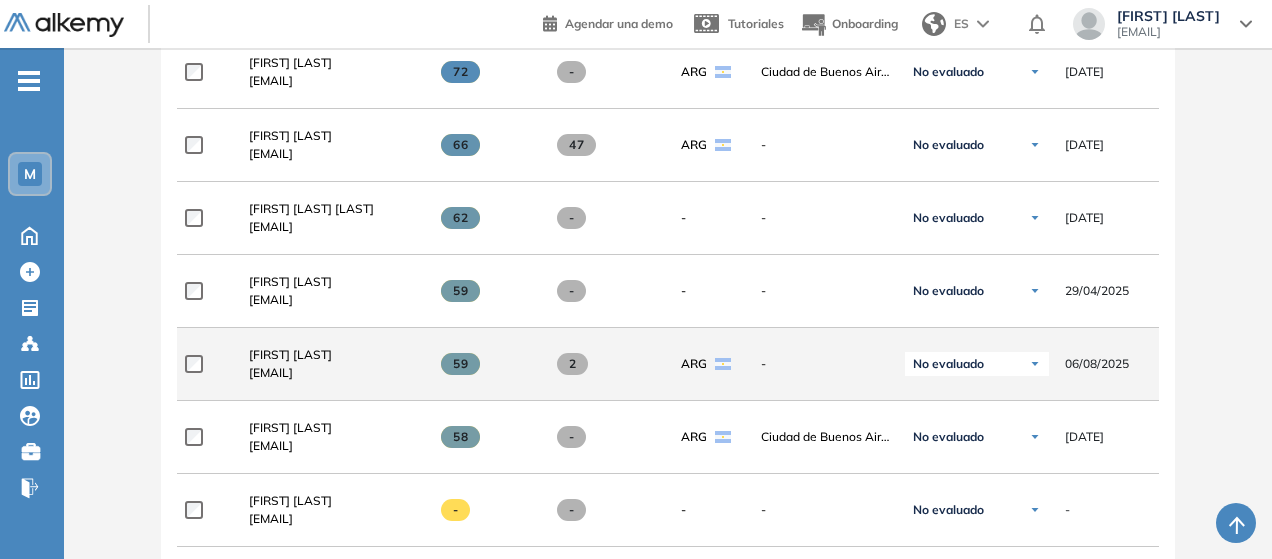 scroll, scrollTop: 600, scrollLeft: 0, axis: vertical 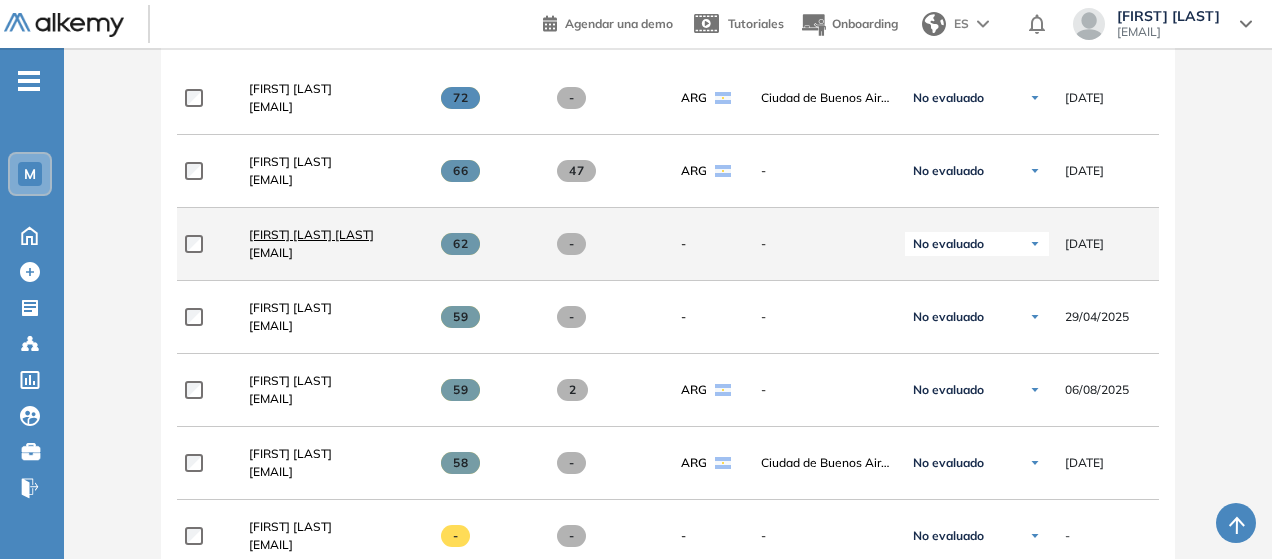 click on "Lucas Podestá Podesta" at bounding box center [311, 234] 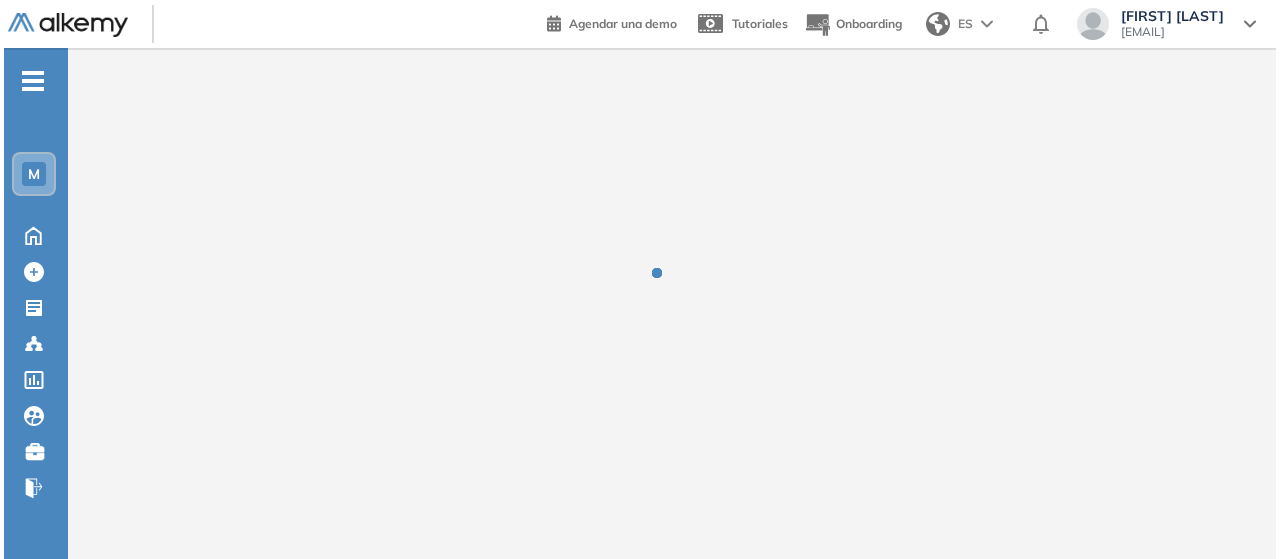scroll, scrollTop: 0, scrollLeft: 0, axis: both 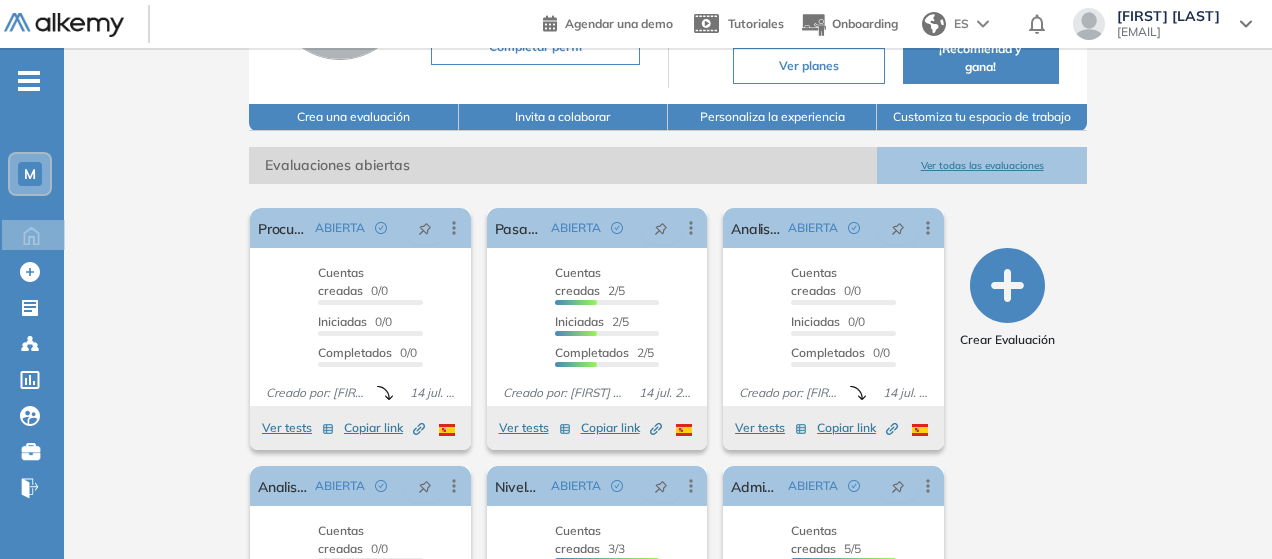 click on "Ver todas las evaluaciones" at bounding box center (981, 165) 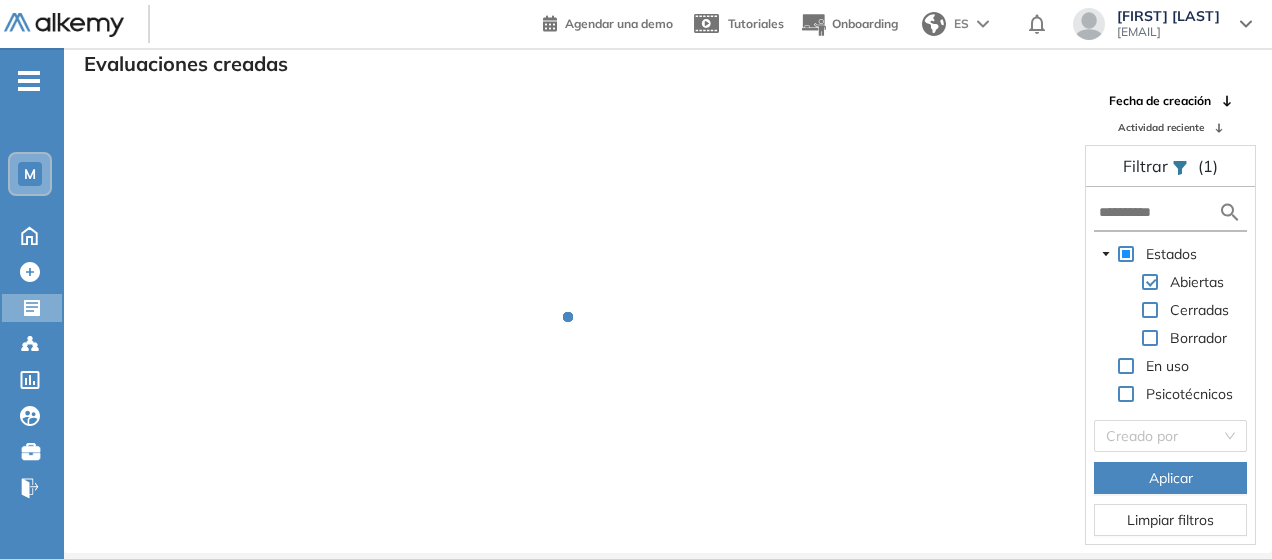 scroll, scrollTop: 48, scrollLeft: 0, axis: vertical 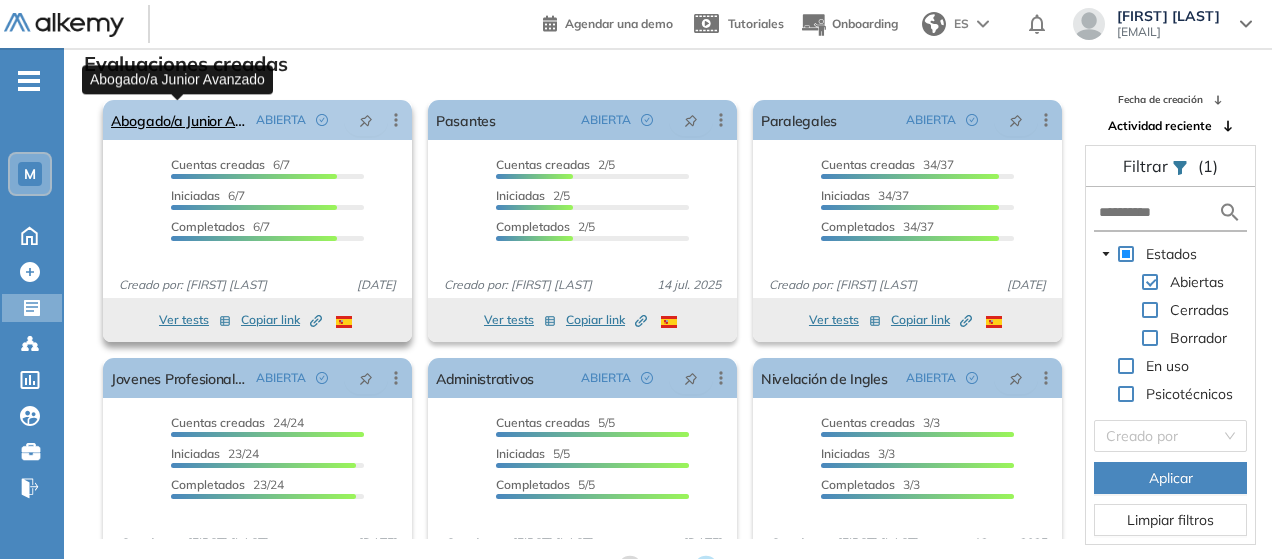 click on "Abogado/a Junior Avanzado" at bounding box center (179, 120) 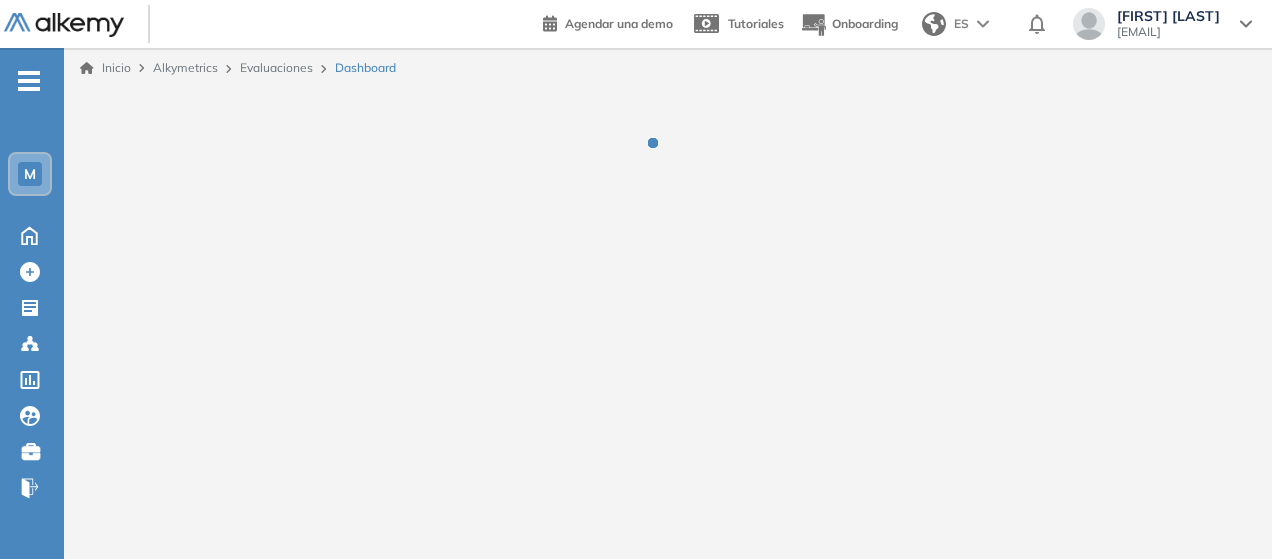 scroll, scrollTop: 0, scrollLeft: 0, axis: both 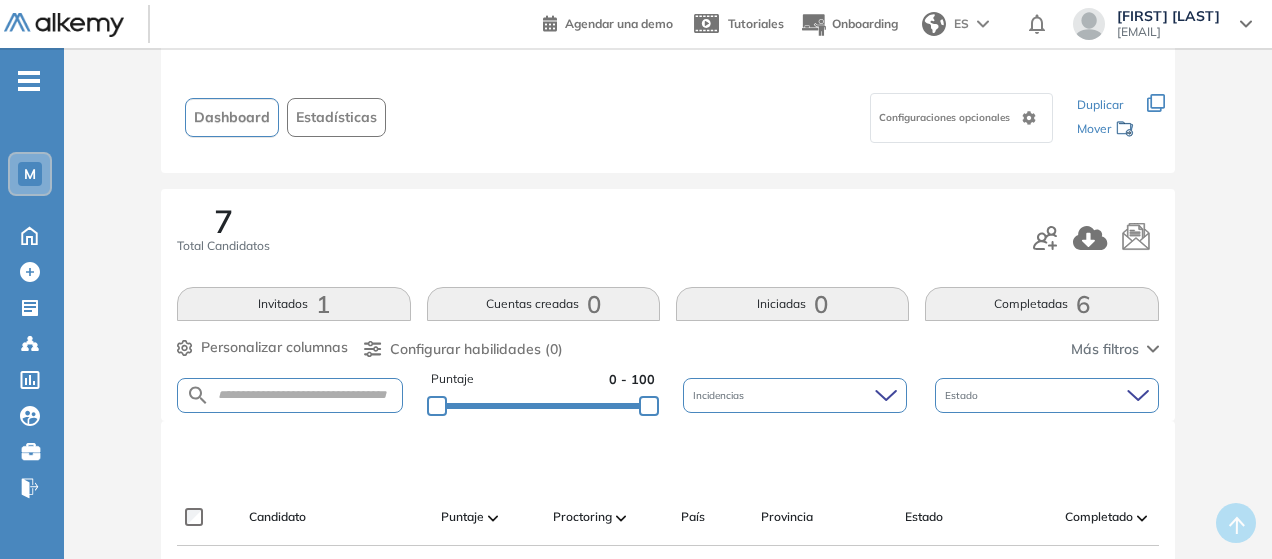 click on "Completadas 6" at bounding box center (1041, 304) 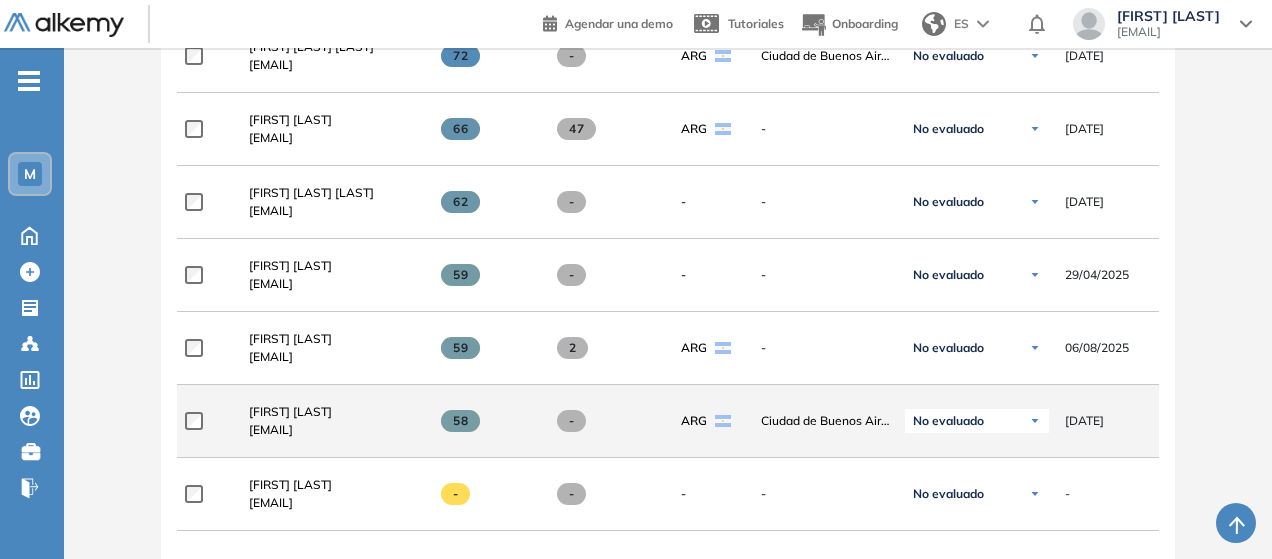 scroll, scrollTop: 700, scrollLeft: 0, axis: vertical 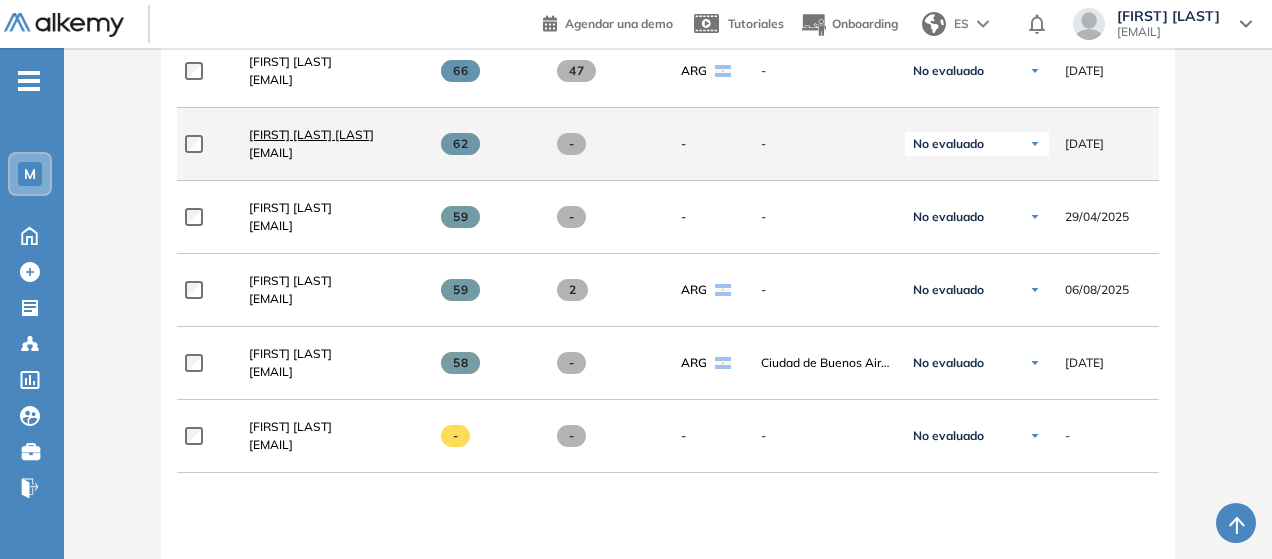 click on "Lucas Podestá Podesta" at bounding box center (311, 134) 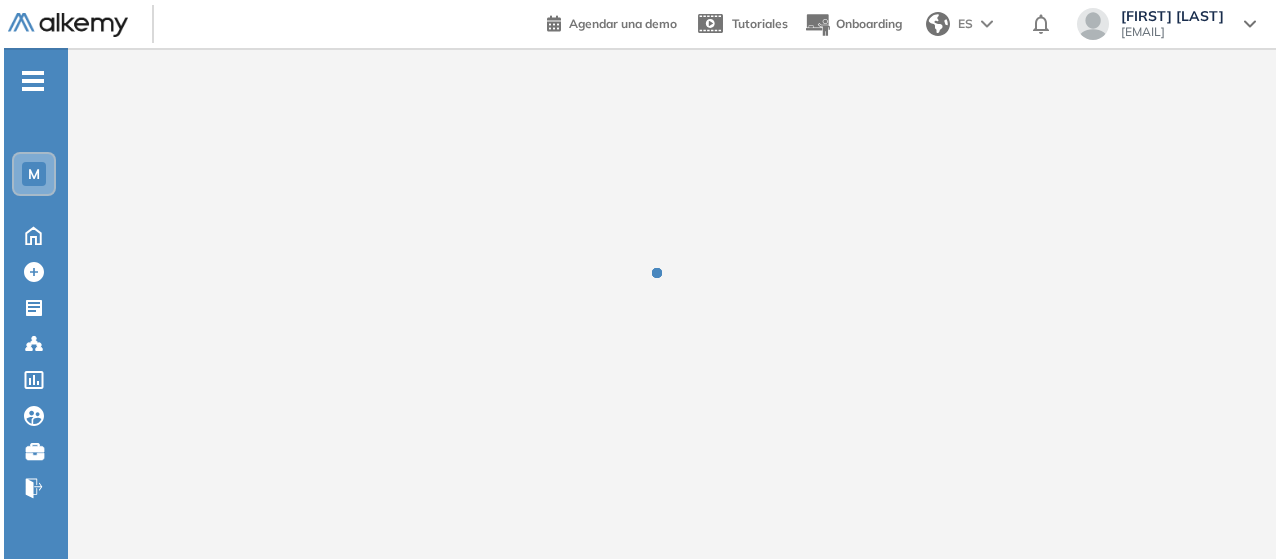 scroll, scrollTop: 0, scrollLeft: 0, axis: both 